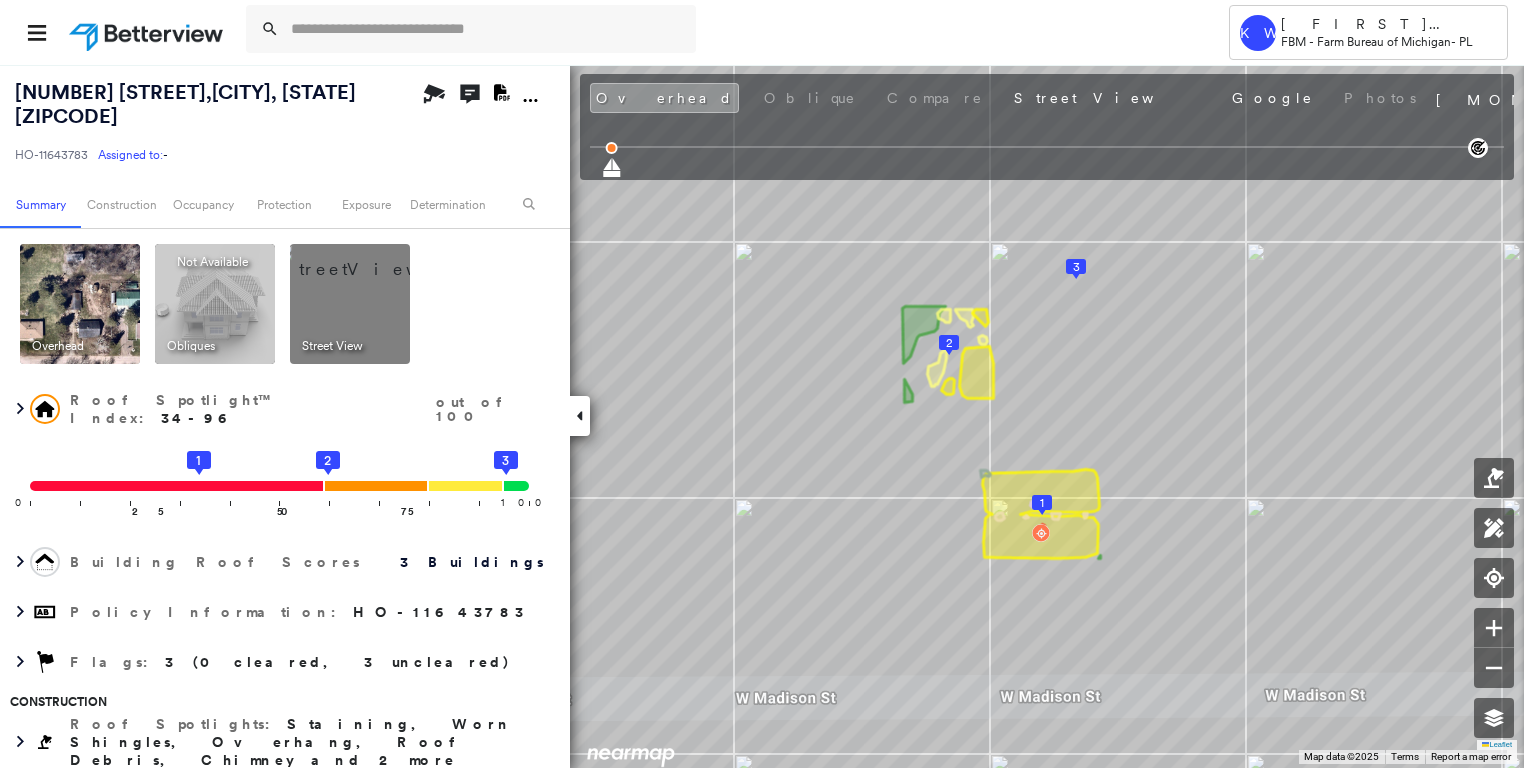 scroll, scrollTop: 0, scrollLeft: 0, axis: both 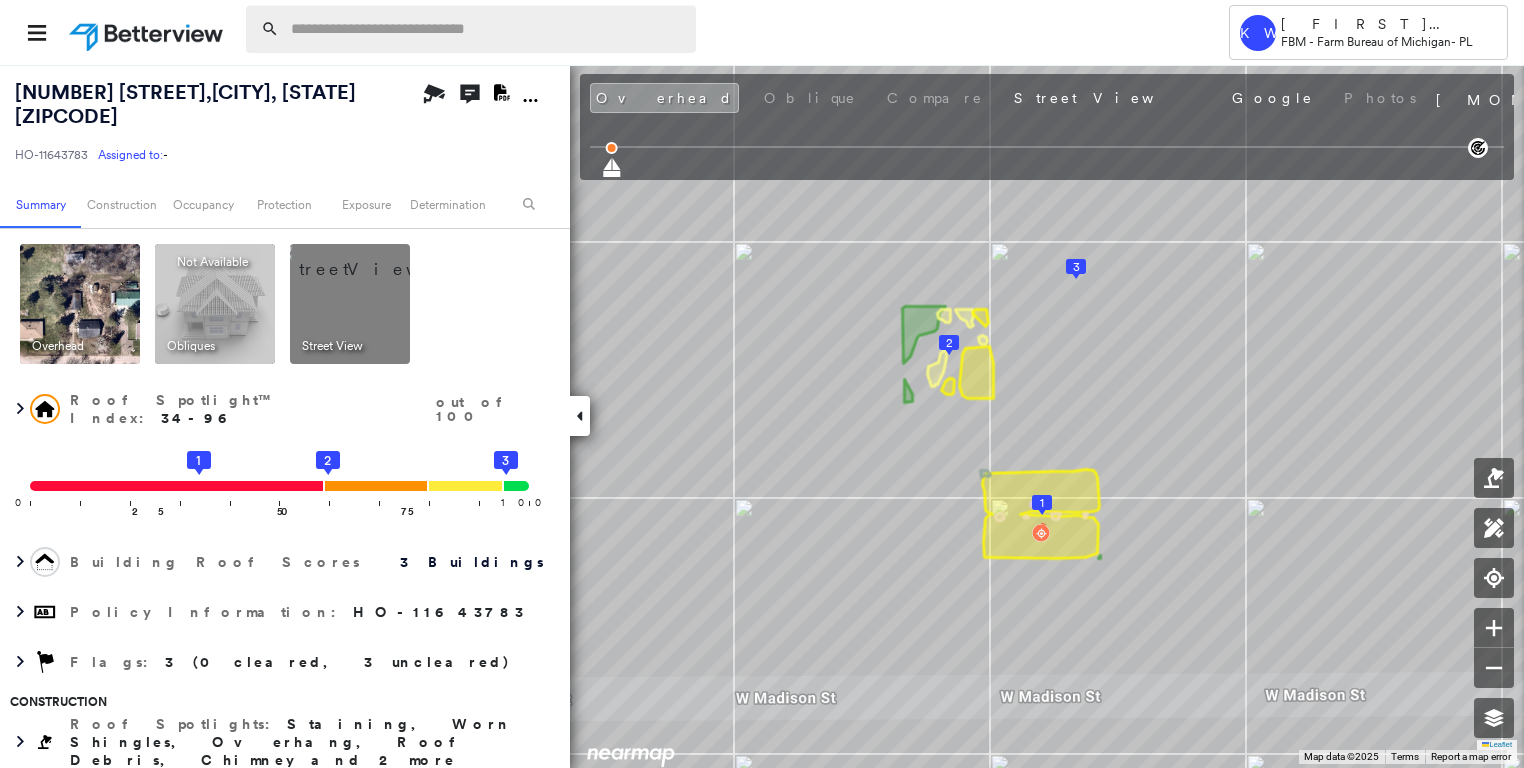 click at bounding box center [487, 29] 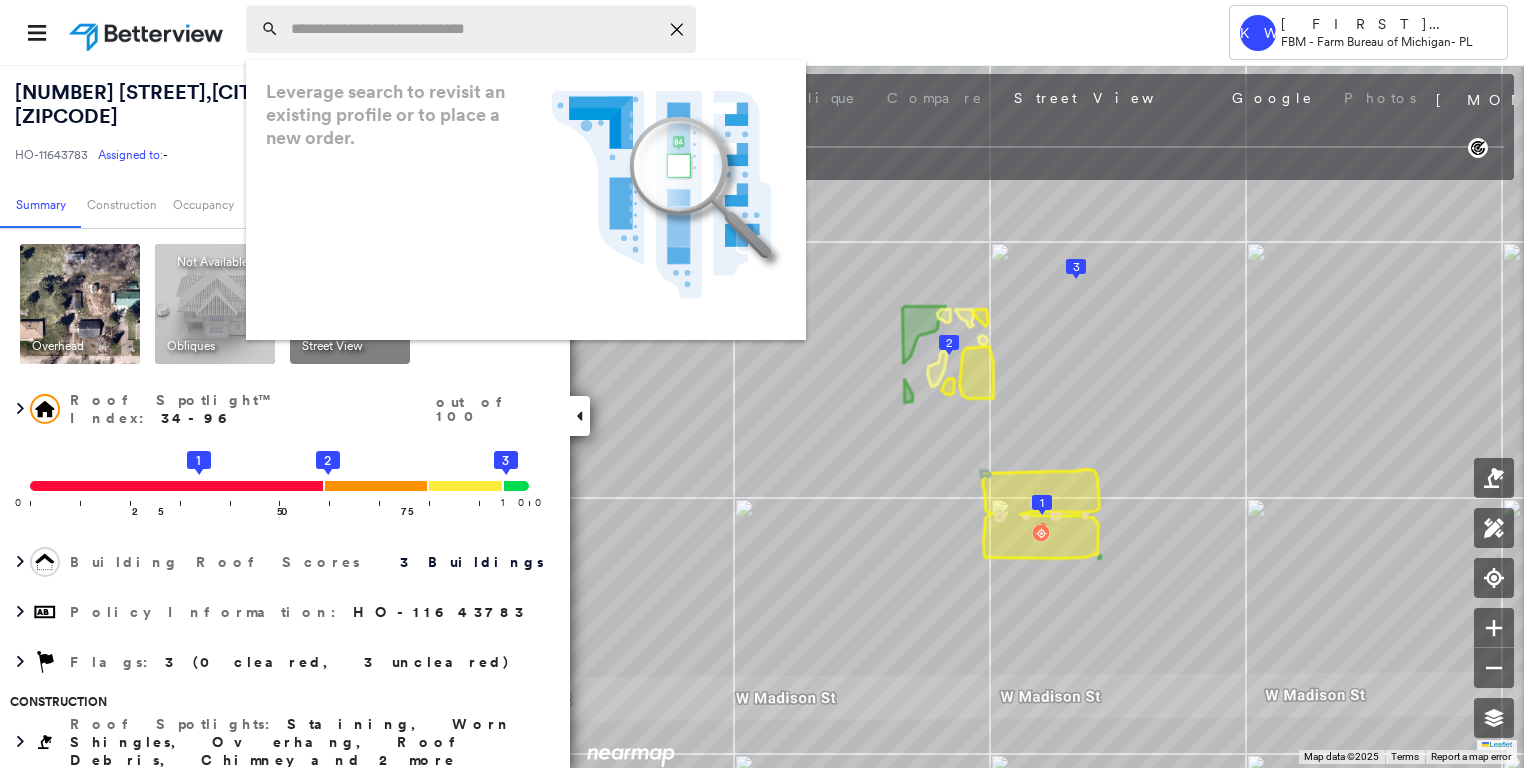 paste on "**********" 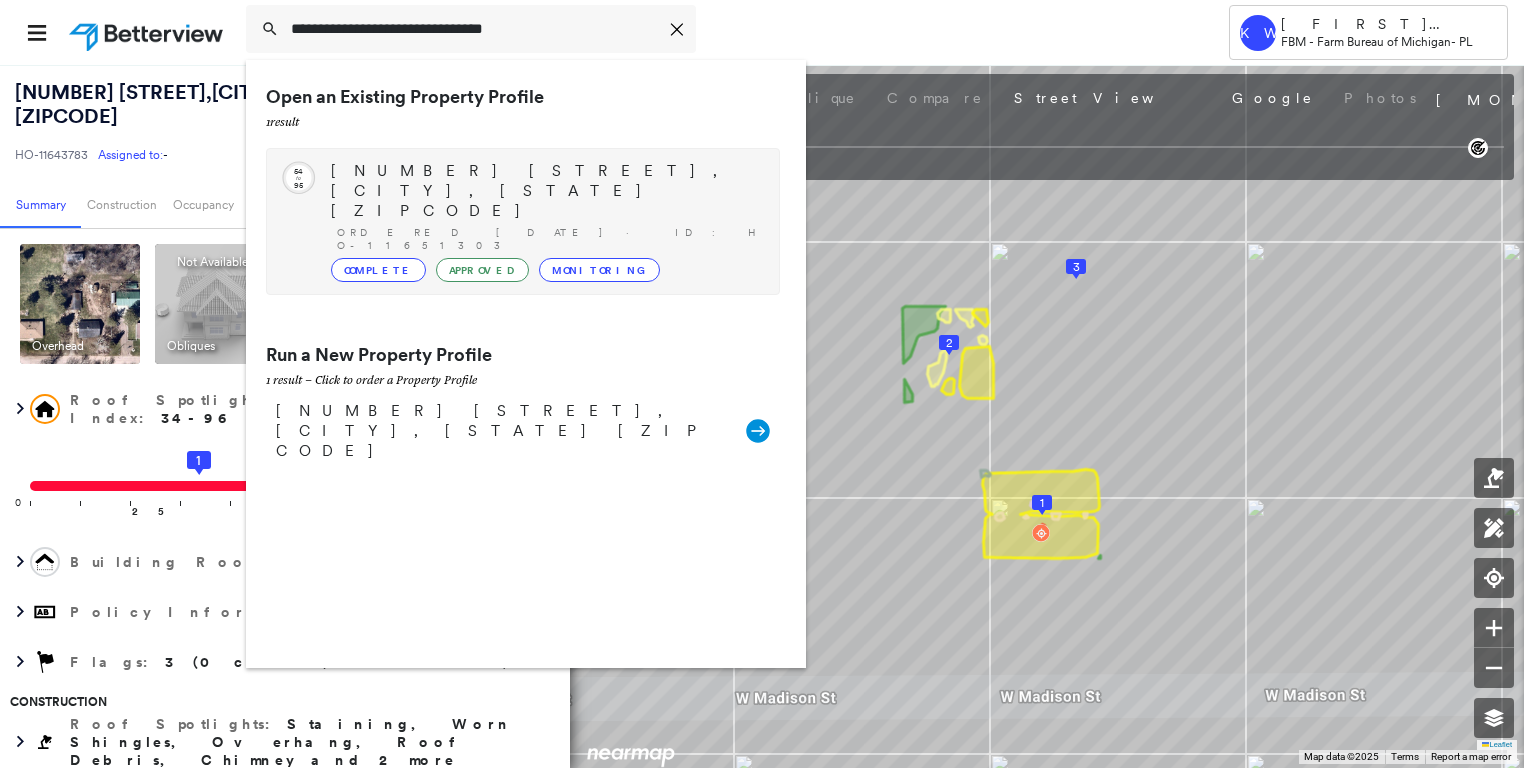 type on "**********" 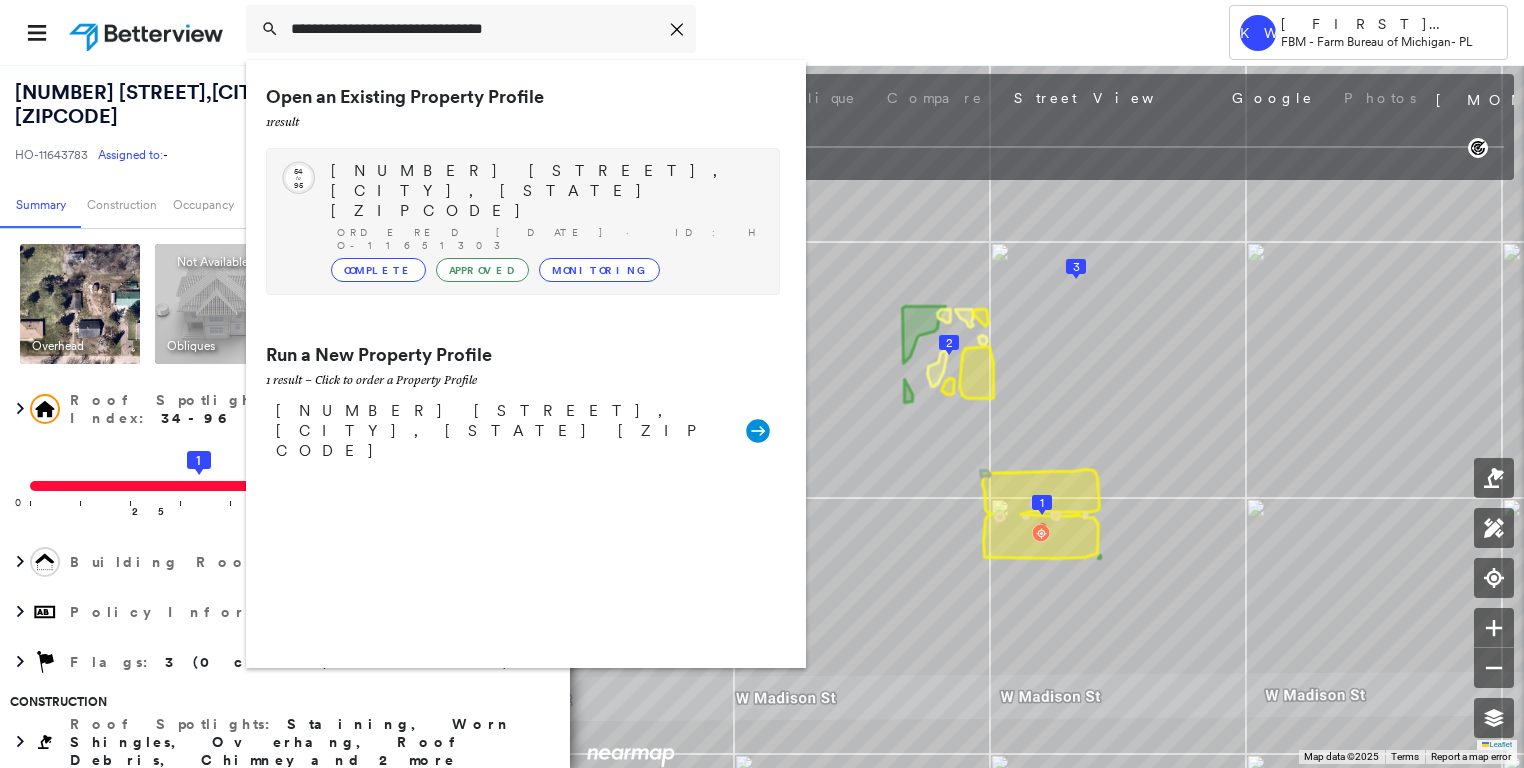 click on "[NUMBER] [STREET], [CITY], [STATE] [ZIPCODE]" at bounding box center [545, 191] 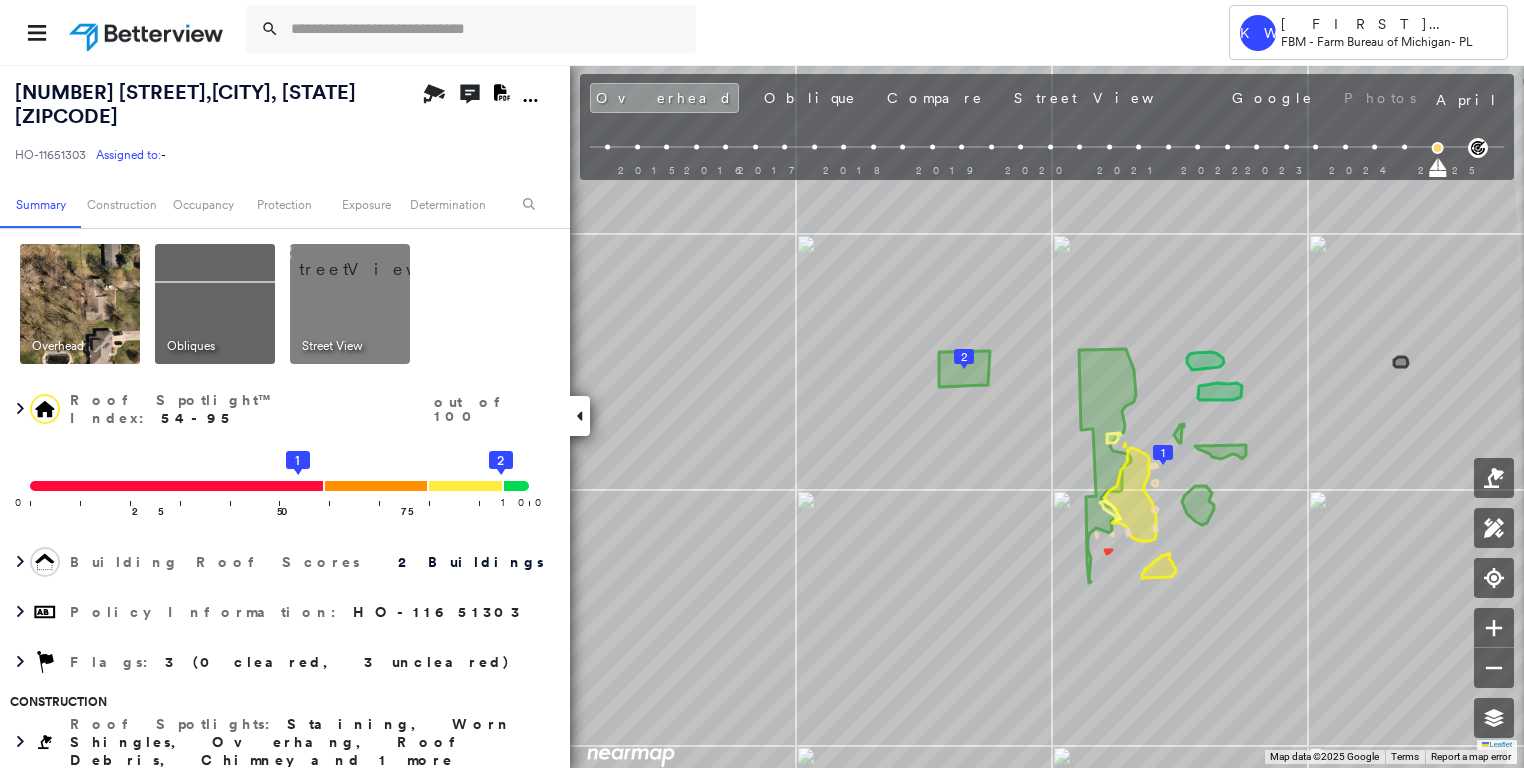 click at bounding box center (215, 304) 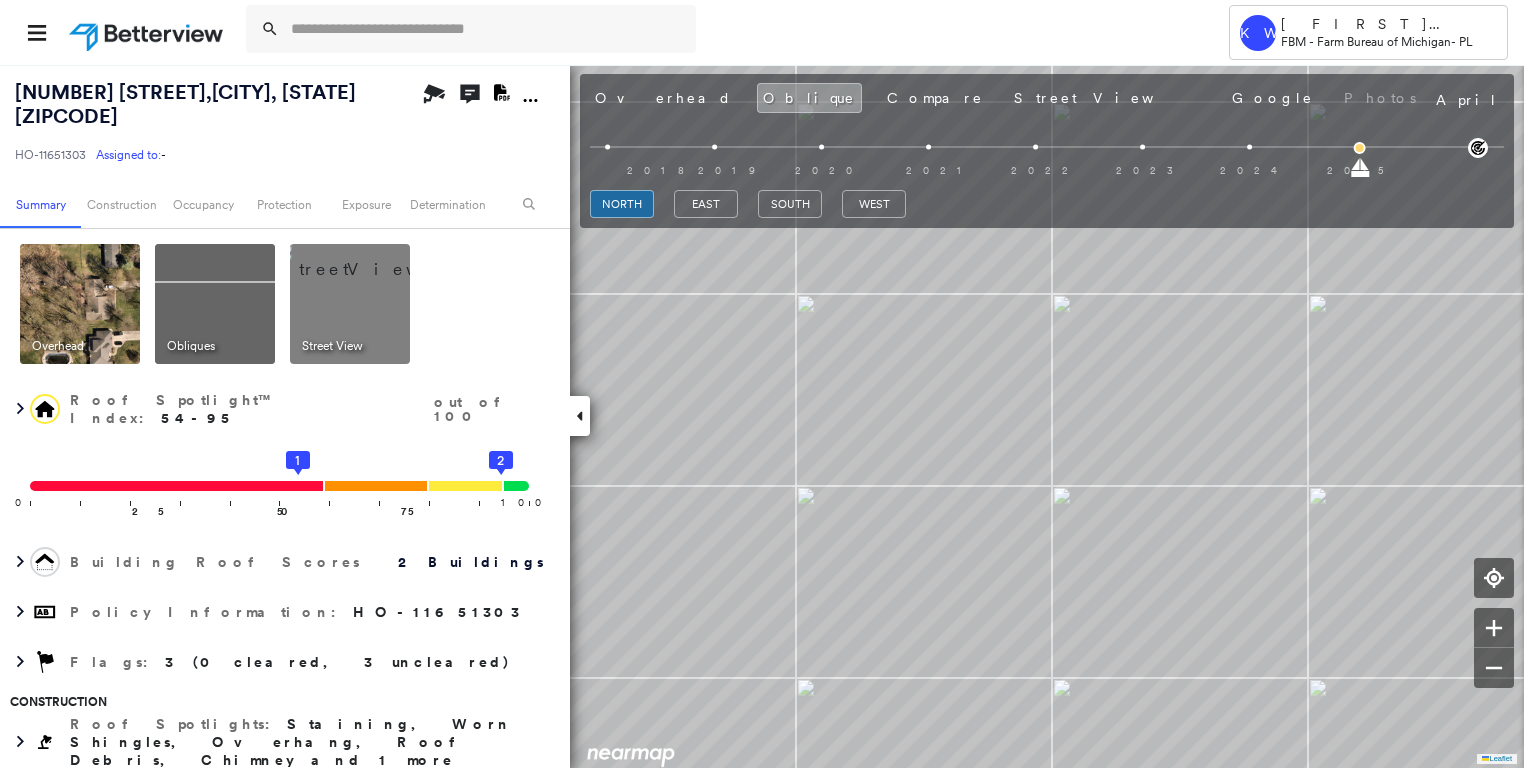 click at bounding box center [80, 304] 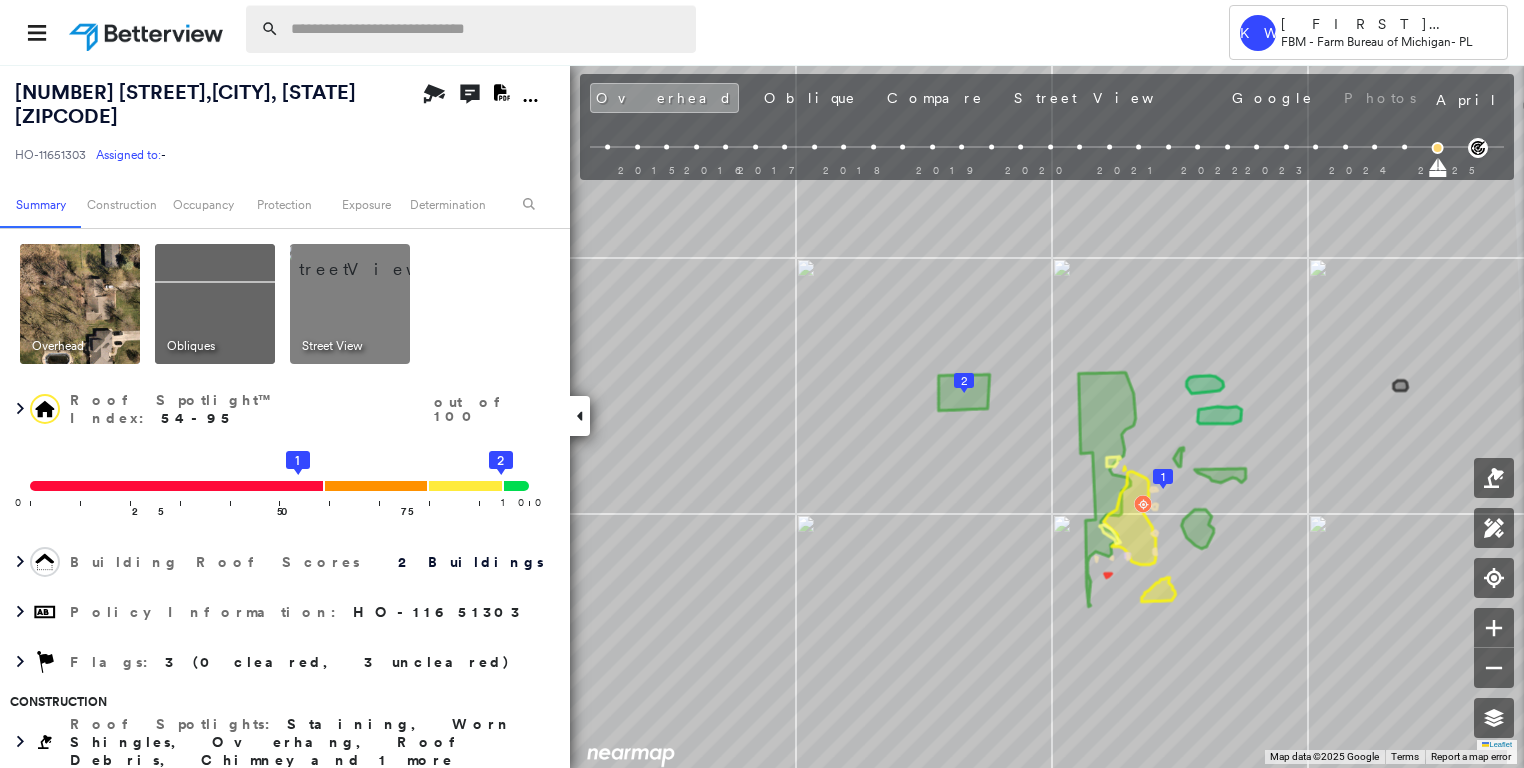 click at bounding box center [487, 29] 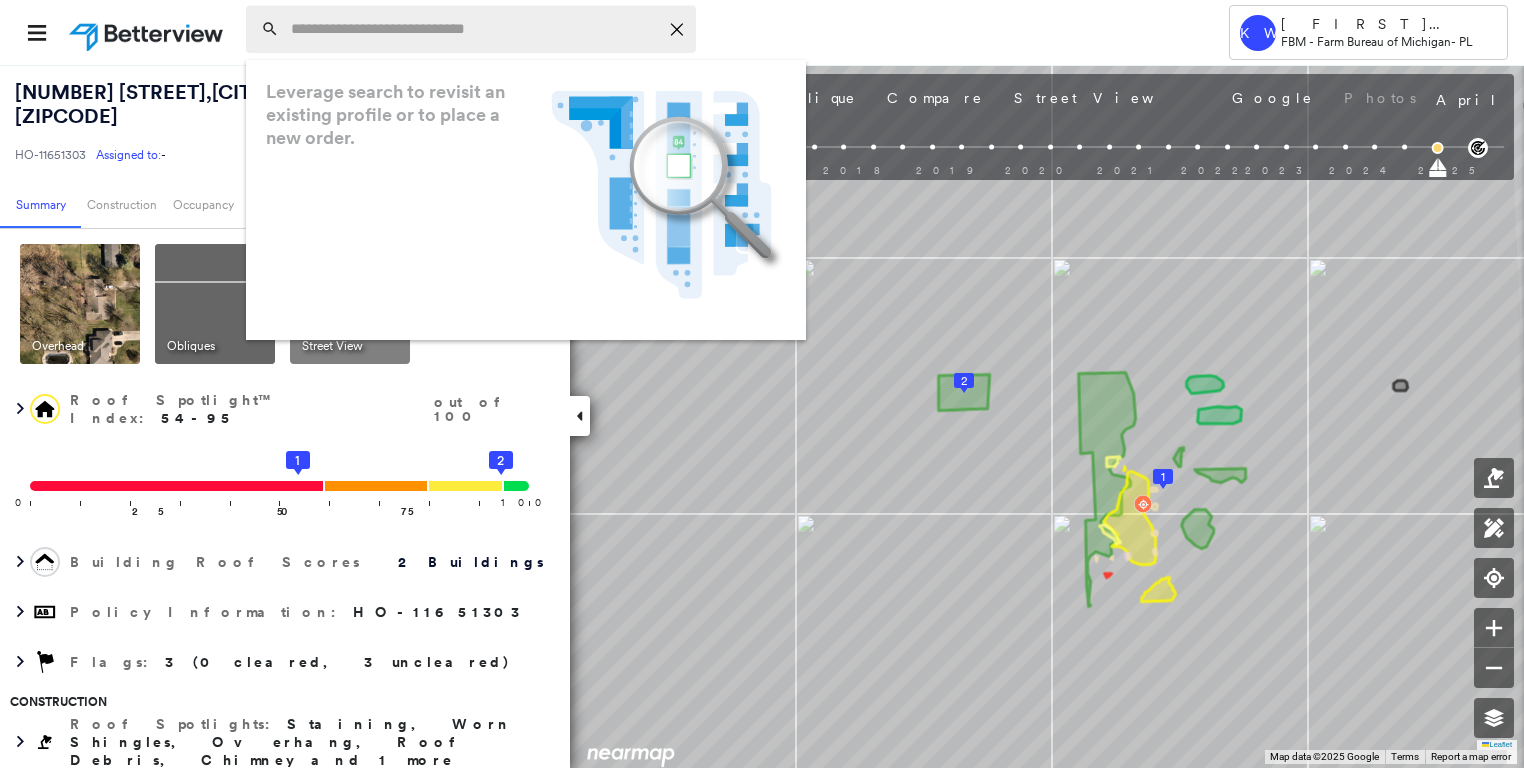 paste on "**********" 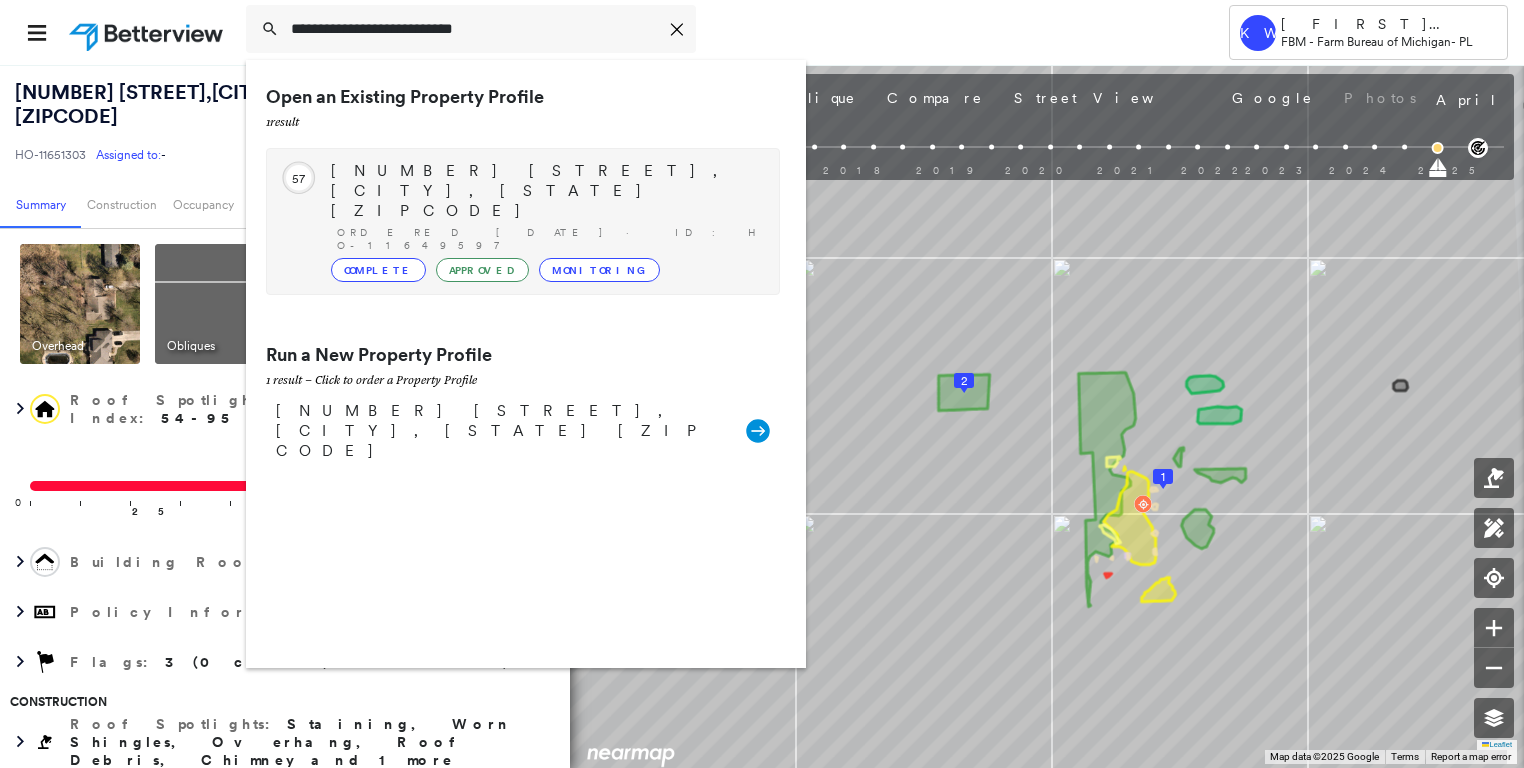 type on "**********" 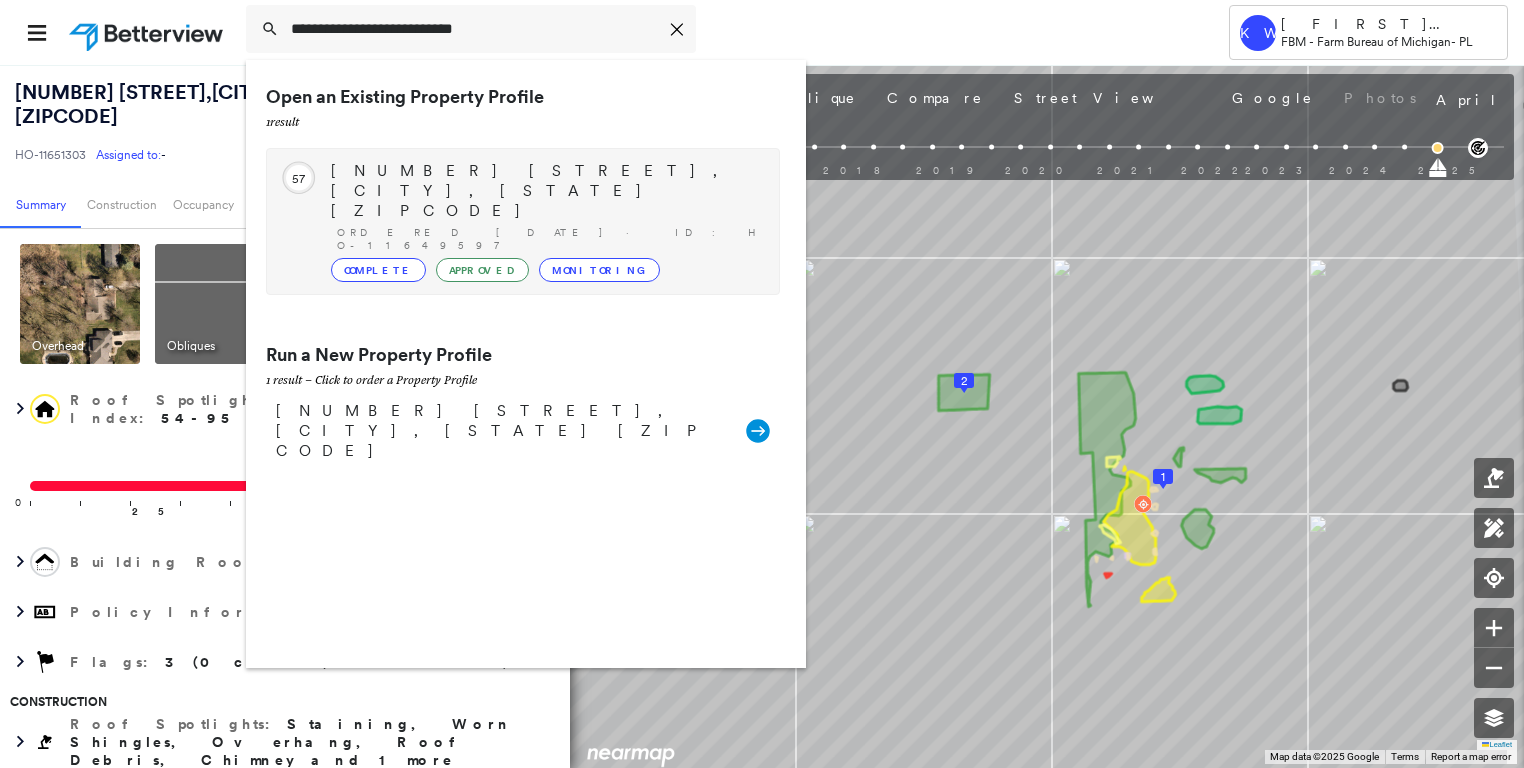 click on "[NUMBER] [STREET], [CITY], [STATE] [ZIPCODE]" at bounding box center (545, 191) 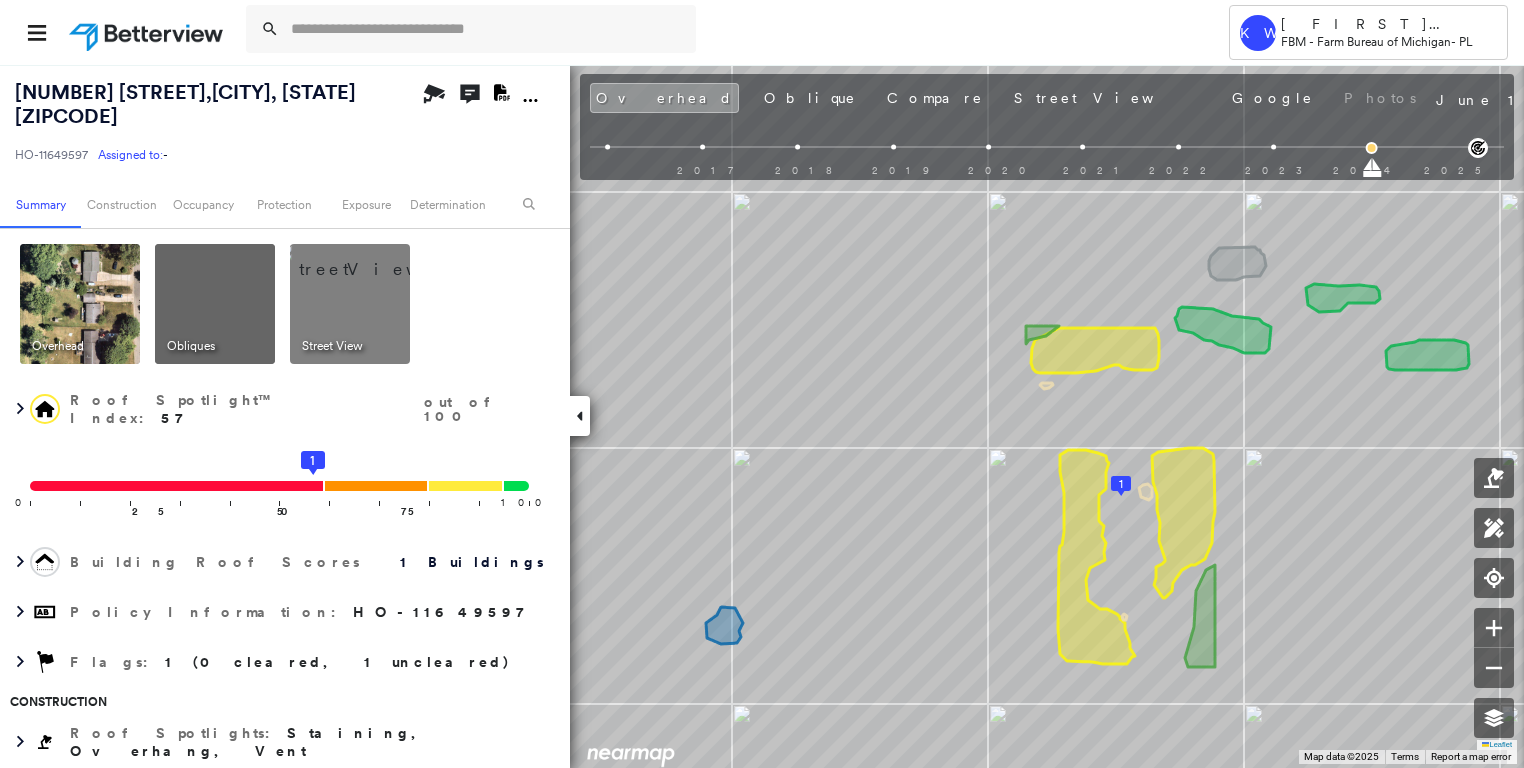 click at bounding box center [215, 304] 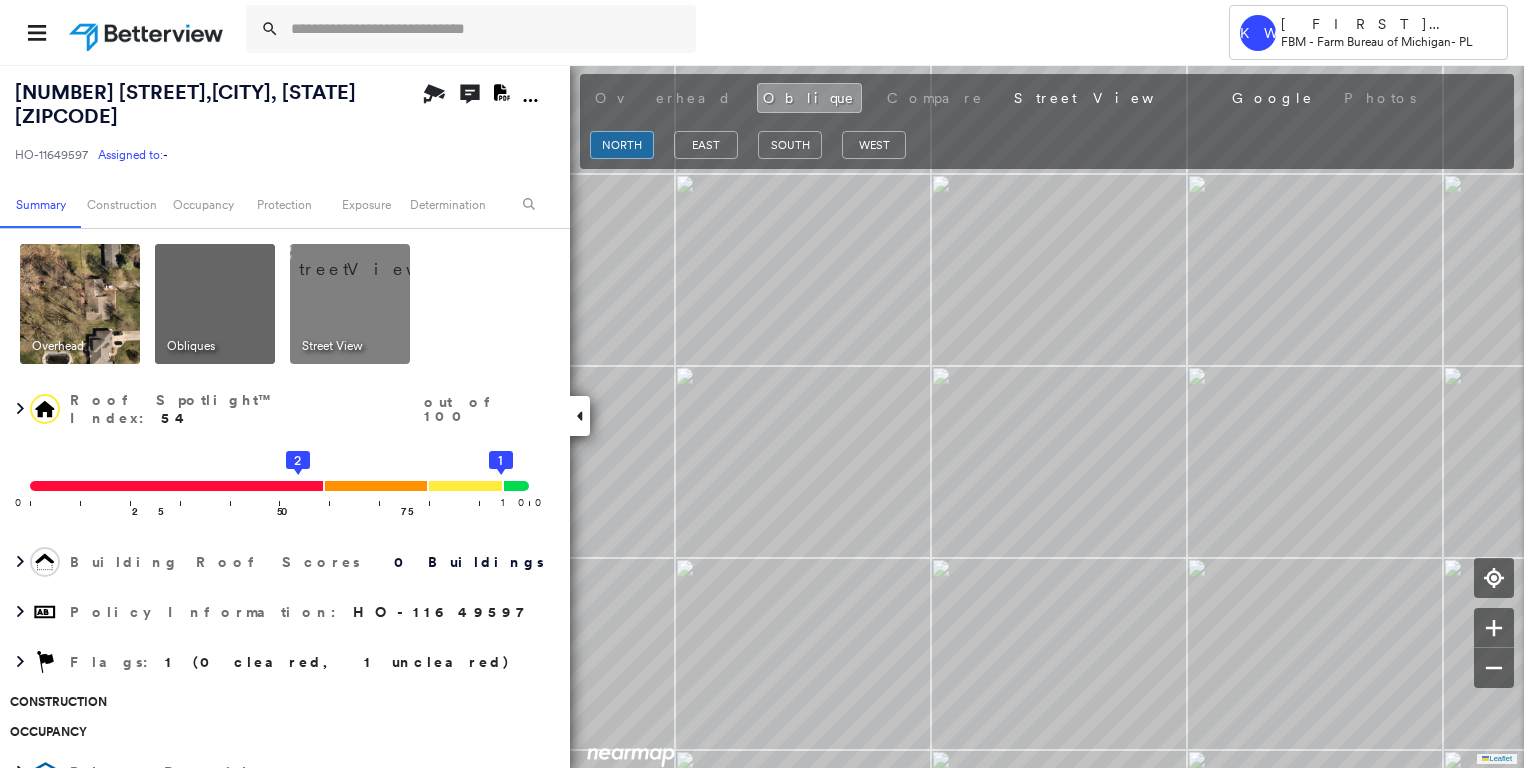 click at bounding box center [80, 304] 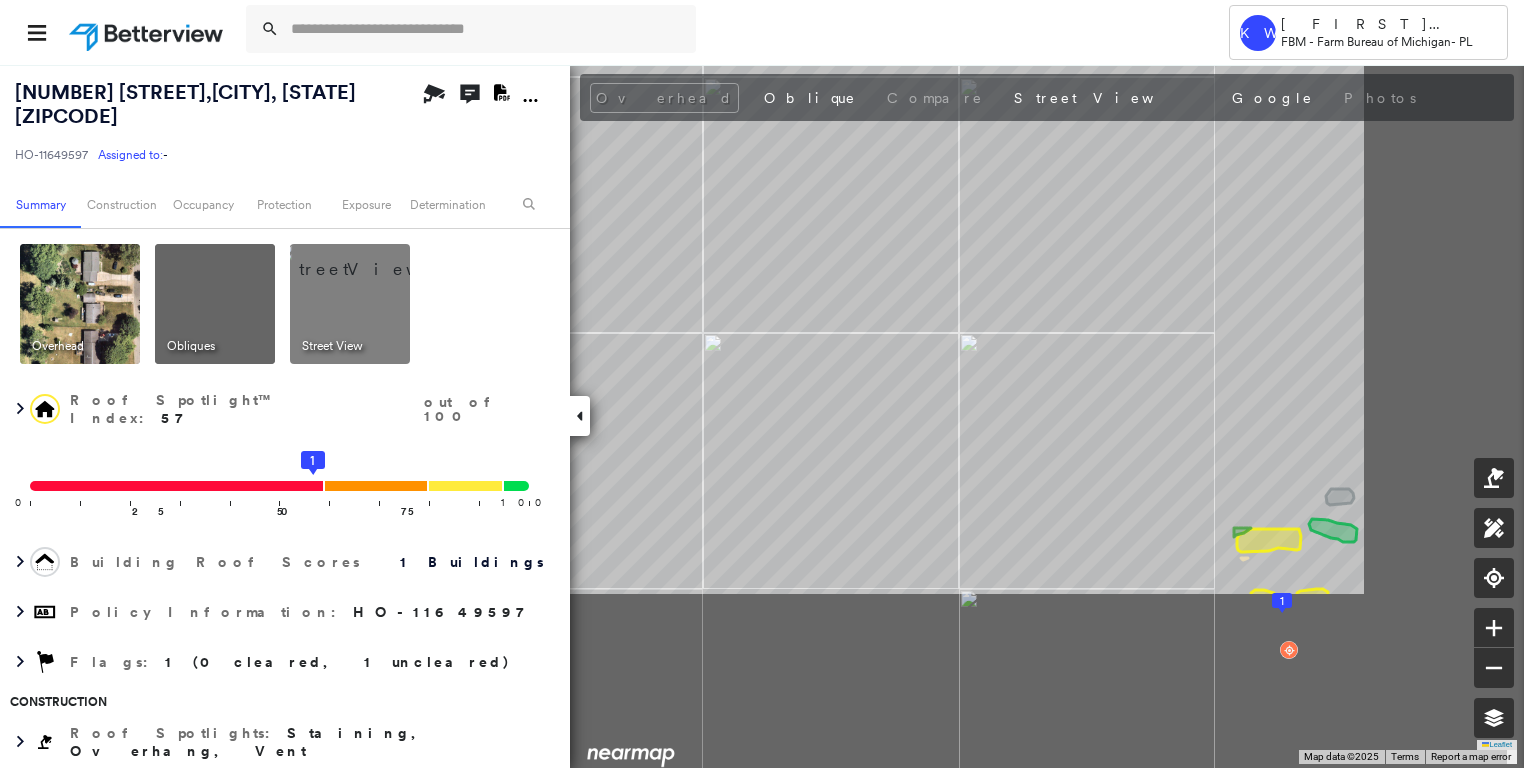 click on "[NUMBER] [STREET] ,  [CITY], [STATE] [ZIPCODE] HO-11649597 Assigned to:  - Assigned to:  - HO-11649597 Assigned to:  - Open Comments Download PDF Report Summary Construction Occupancy Protection Exposure Determination Overhead Obliques Street View Roof Spotlight™ Index :  57 out of 100 0 100 25 50 75 1 Building Roof Scores 1 Buildings Policy Information :  HO-11649597 Flags :  1 (0 cleared, 1 uncleared) Construction Roof Spotlights :  Staining, Overhang, Vent Property Features :  Car, Playground, Trailer Roof Size & Shape :  1 building  - Gable | Asphalt Shingle Occupancy Place Detail Protection Exposure FEMA Risk Index Additional Perils Tree Fall Risk:  Present   Determination Flags :  1 (0 cleared, 1 uncleared) Uncleared Flags (1) Cleared Flags  (0) Med Medium Priority Flagged [DATE] Clear Action Taken New Entry History Quote/New Business Terms & Conditions Added ACV Endorsement Added Cosmetic Endorsement Inspection/Loss Control Report Information Added to Inspection Survey Onsite Inspection Ordered General Save" at bounding box center [762, 416] 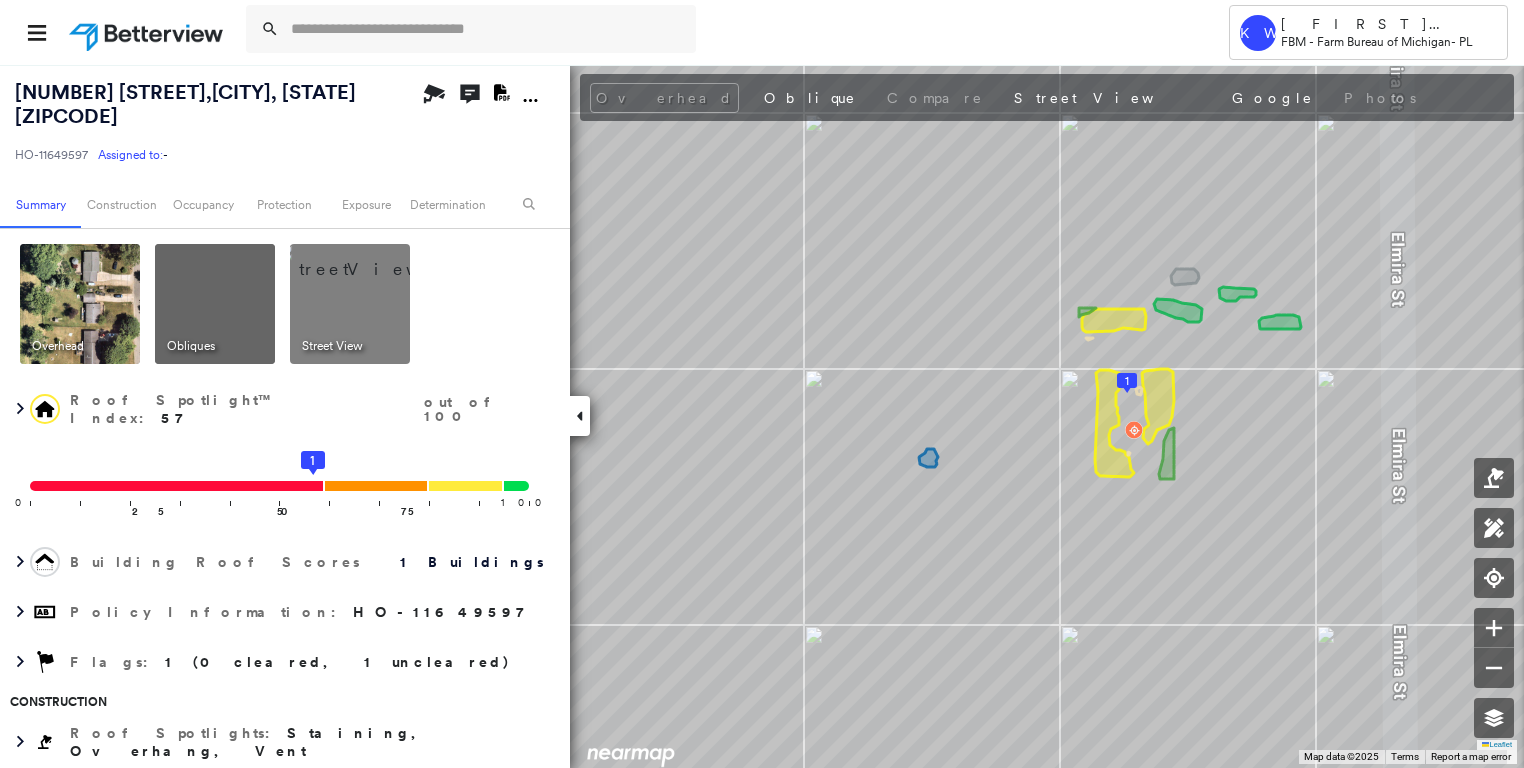 click at bounding box center [215, 304] 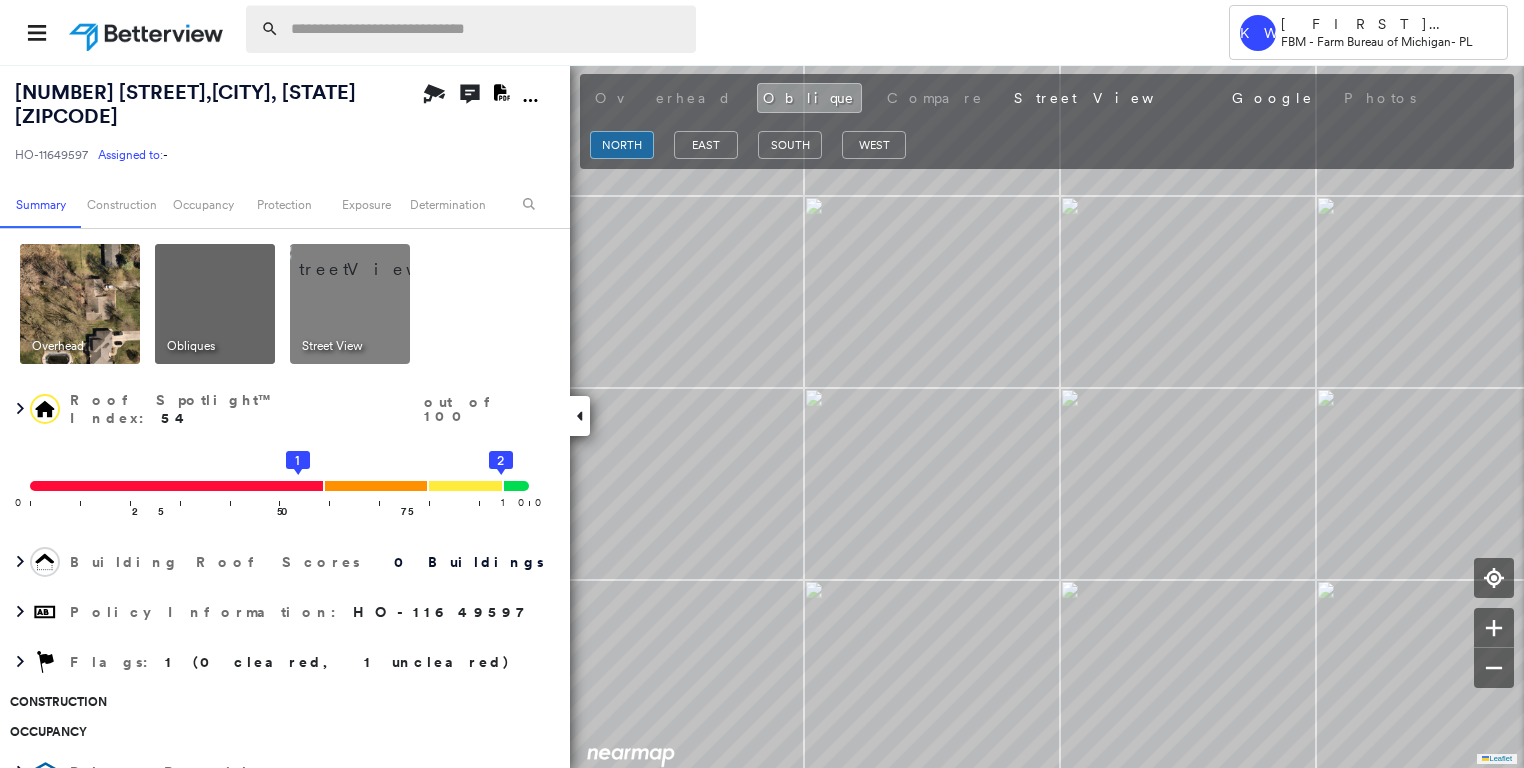 click at bounding box center [487, 29] 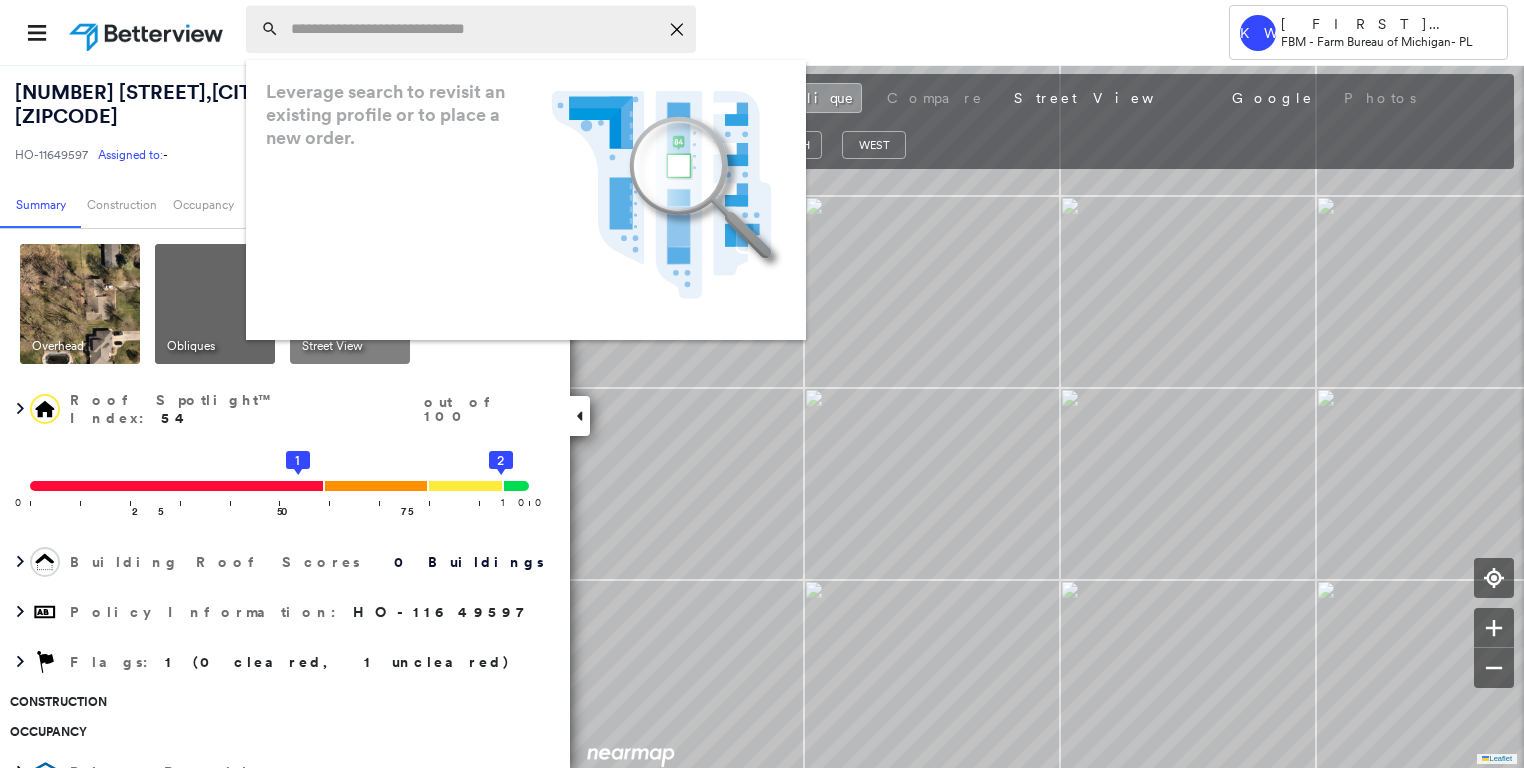 paste on "**********" 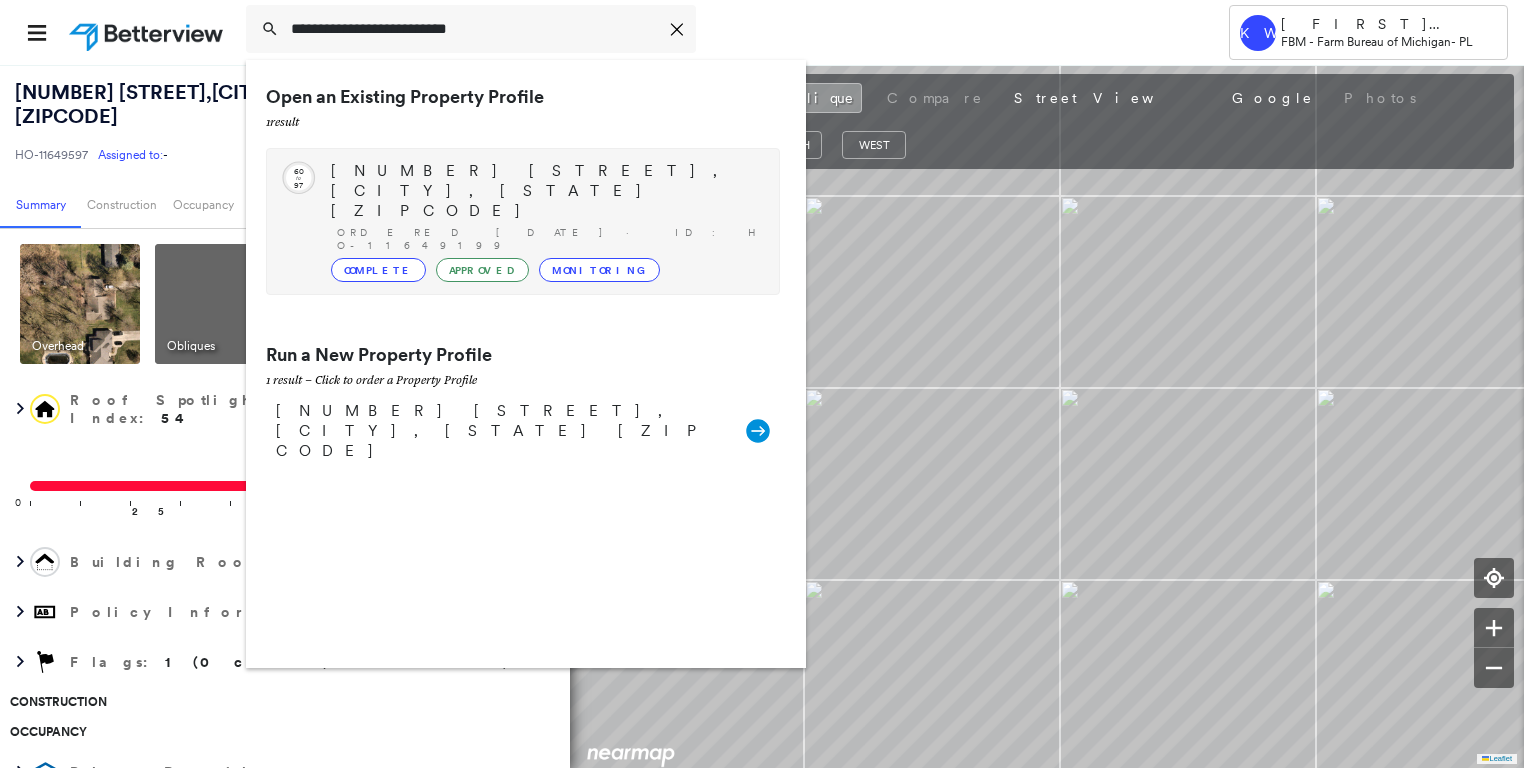 type on "**********" 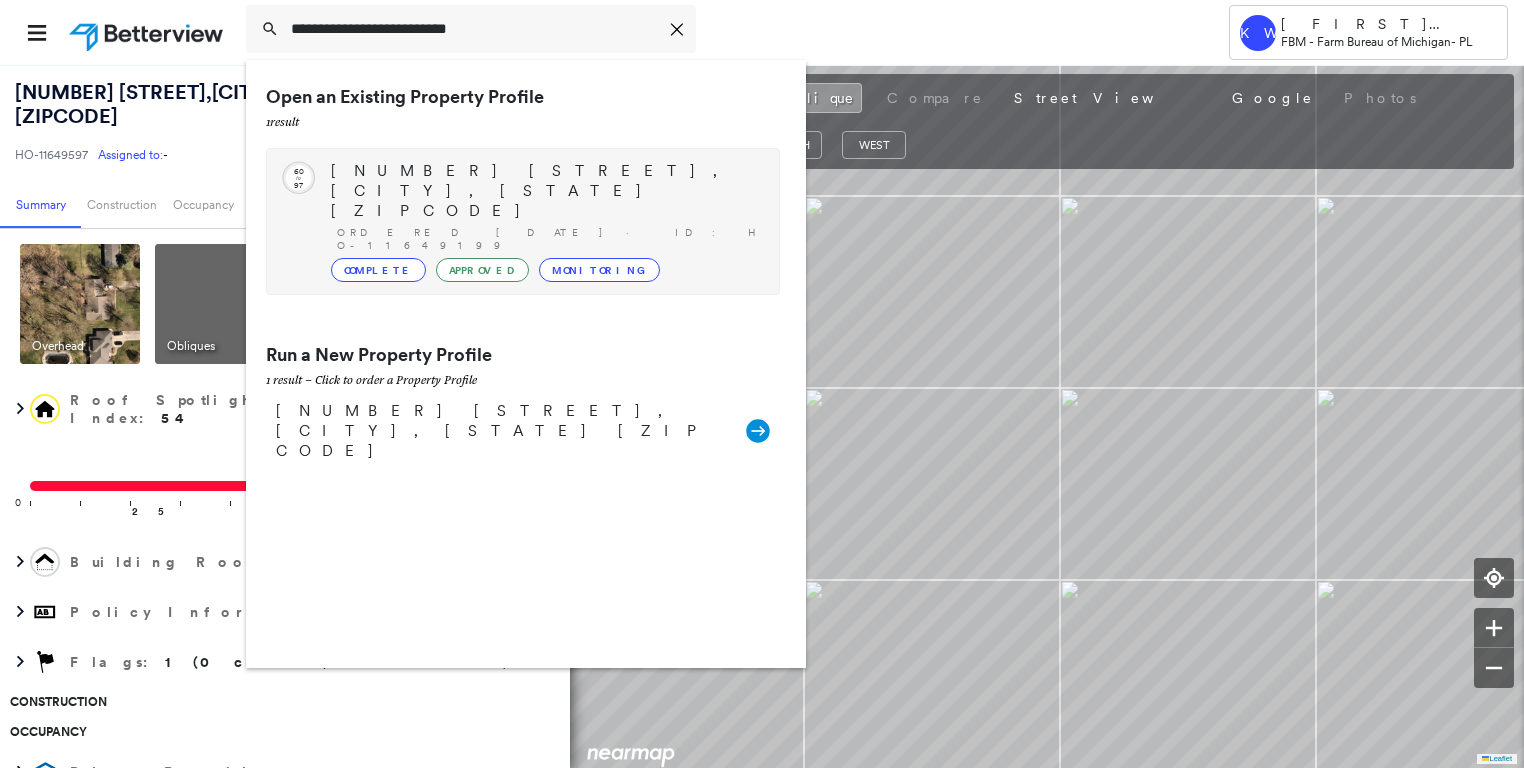 click on "[NUMBER] [STREET], [CITY], [STATE] [ZIPCODE]" at bounding box center (545, 191) 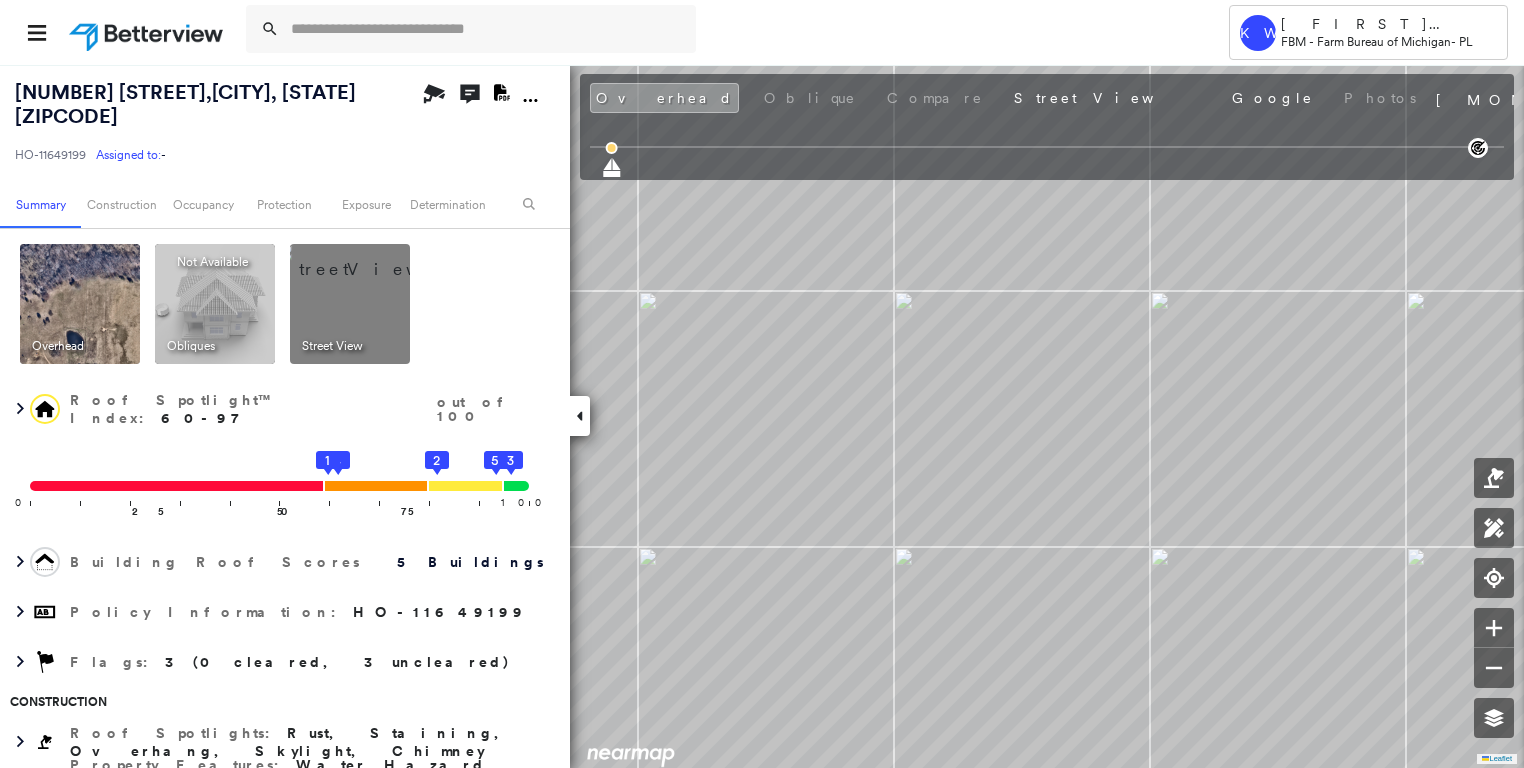 click at bounding box center [374, 259] 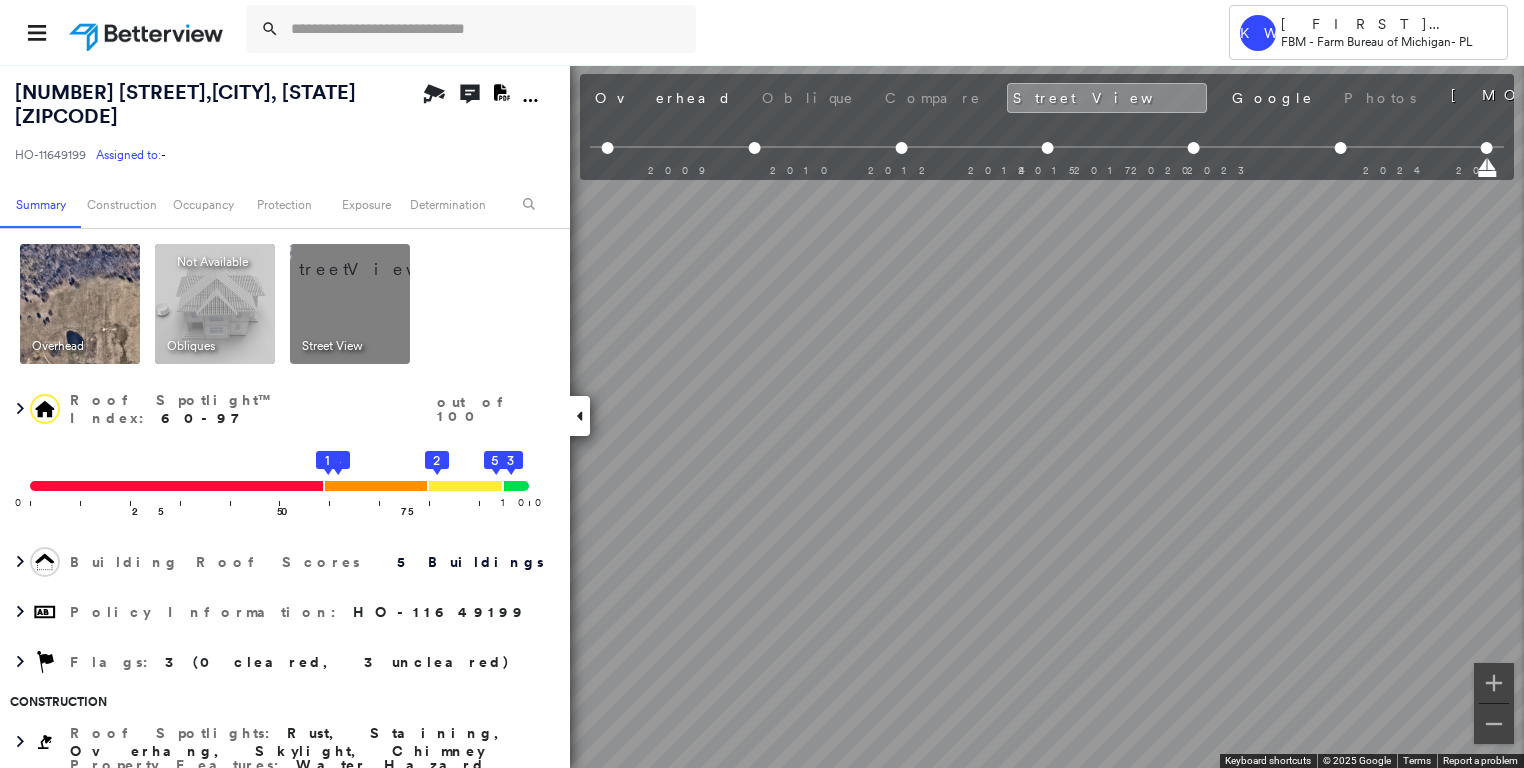 scroll, scrollTop: 0, scrollLeft: 241, axis: horizontal 